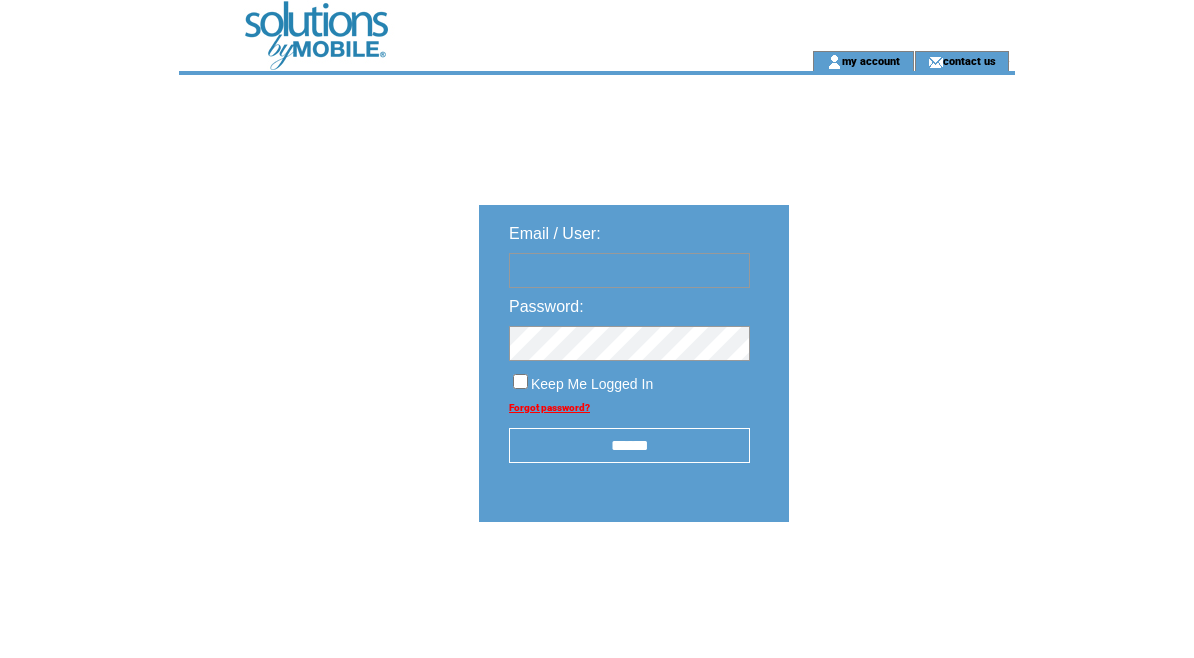 scroll, scrollTop: 87, scrollLeft: 0, axis: vertical 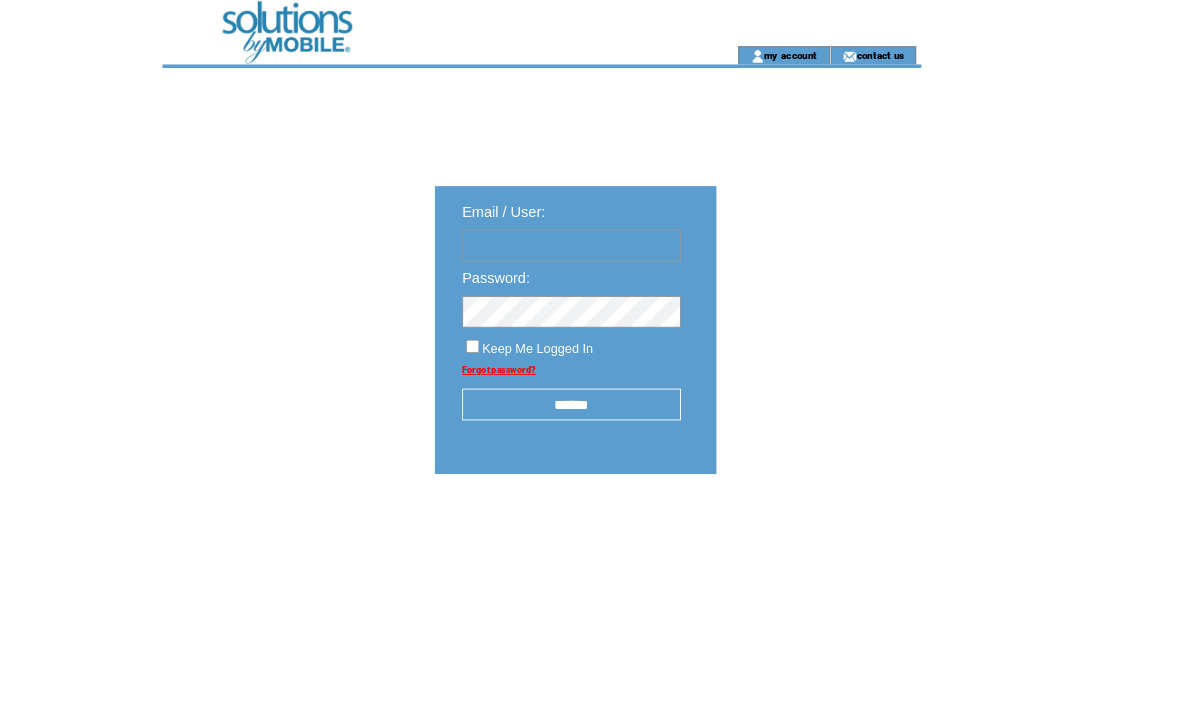 click at bounding box center (629, 270) 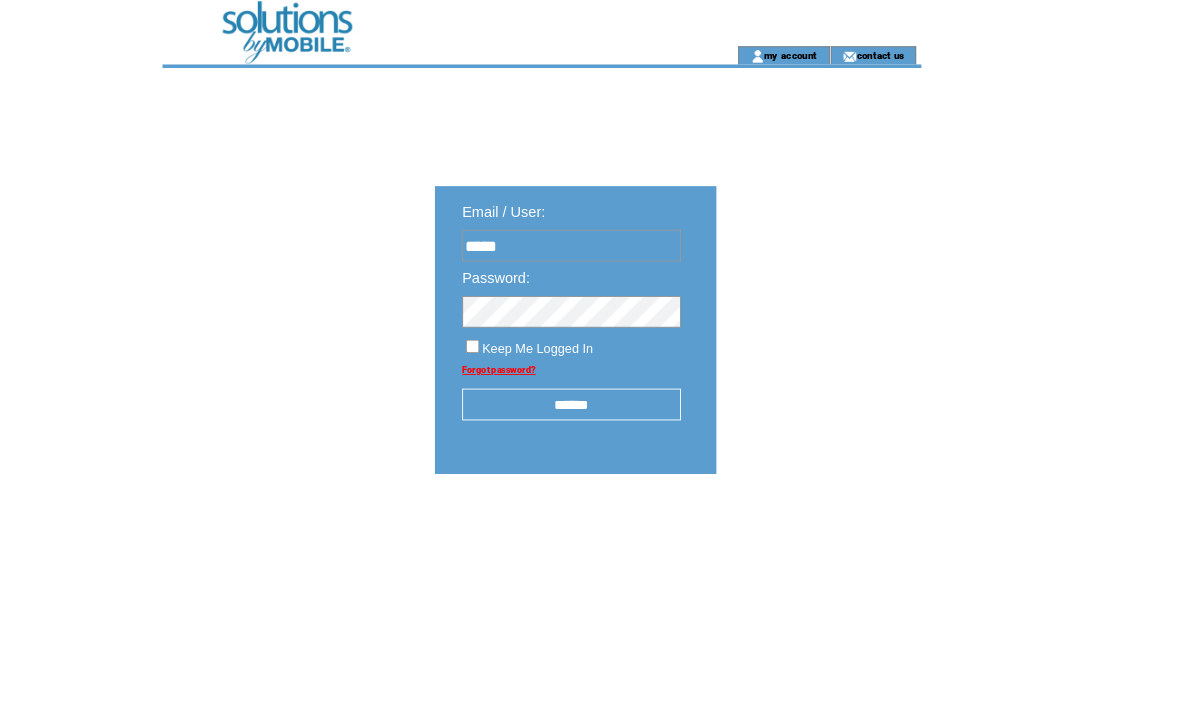 type on "*****" 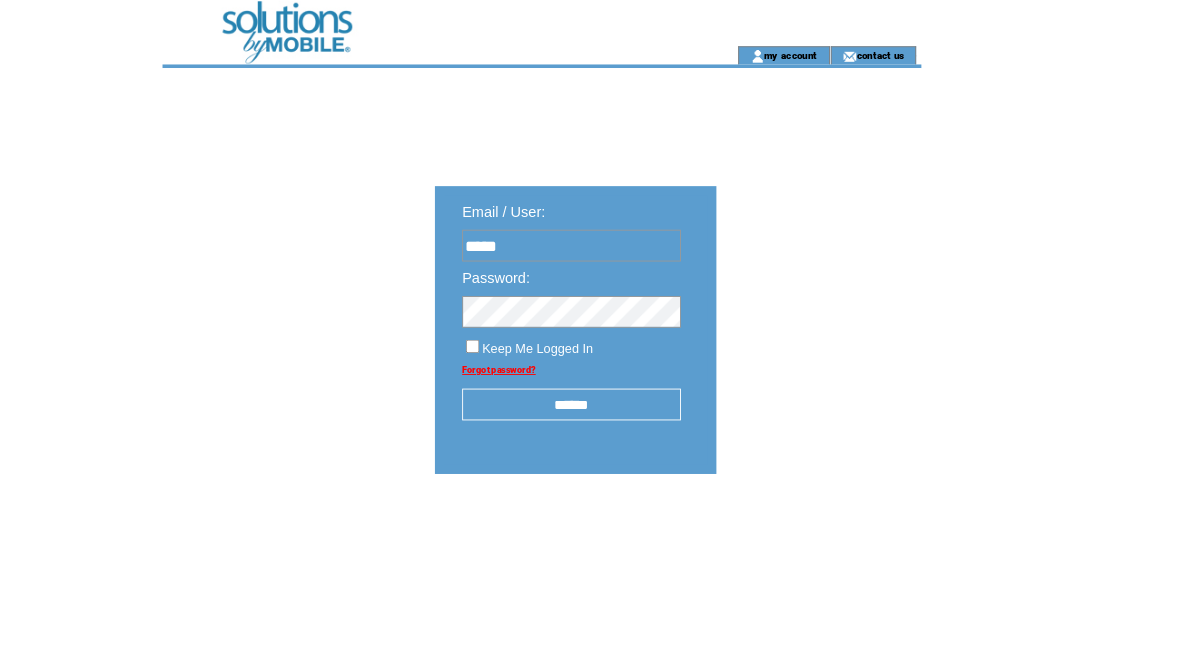 click on "******" at bounding box center (629, 445) 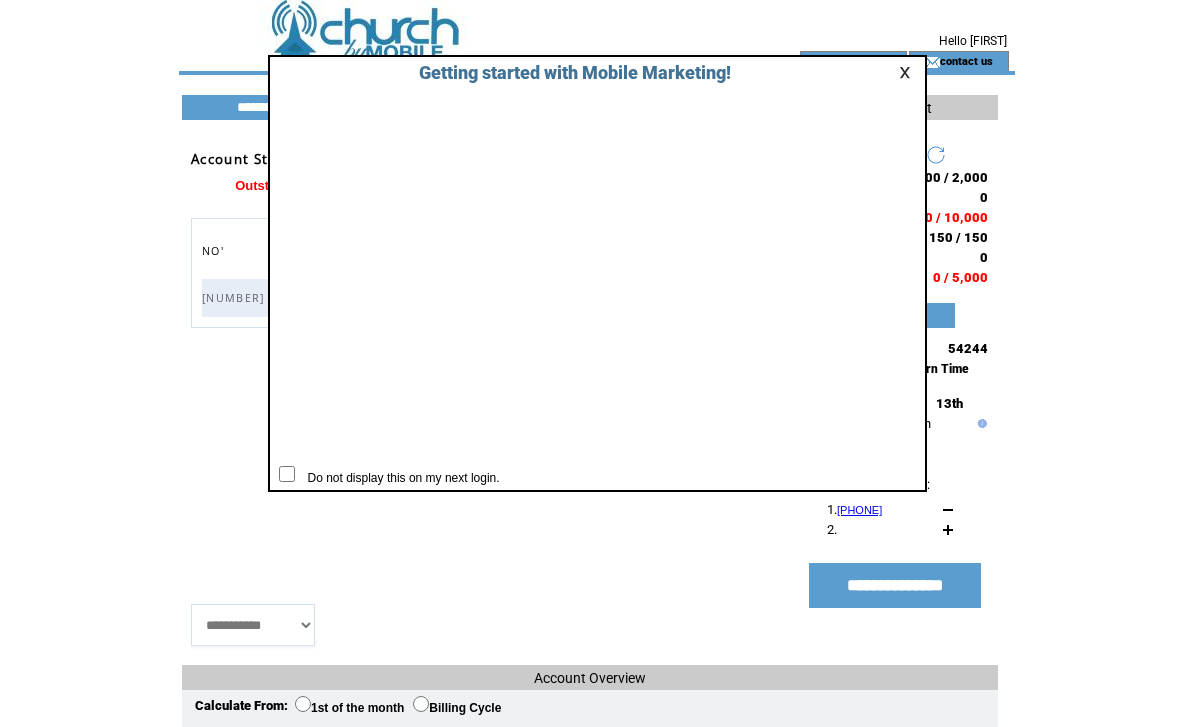 scroll, scrollTop: 0, scrollLeft: 0, axis: both 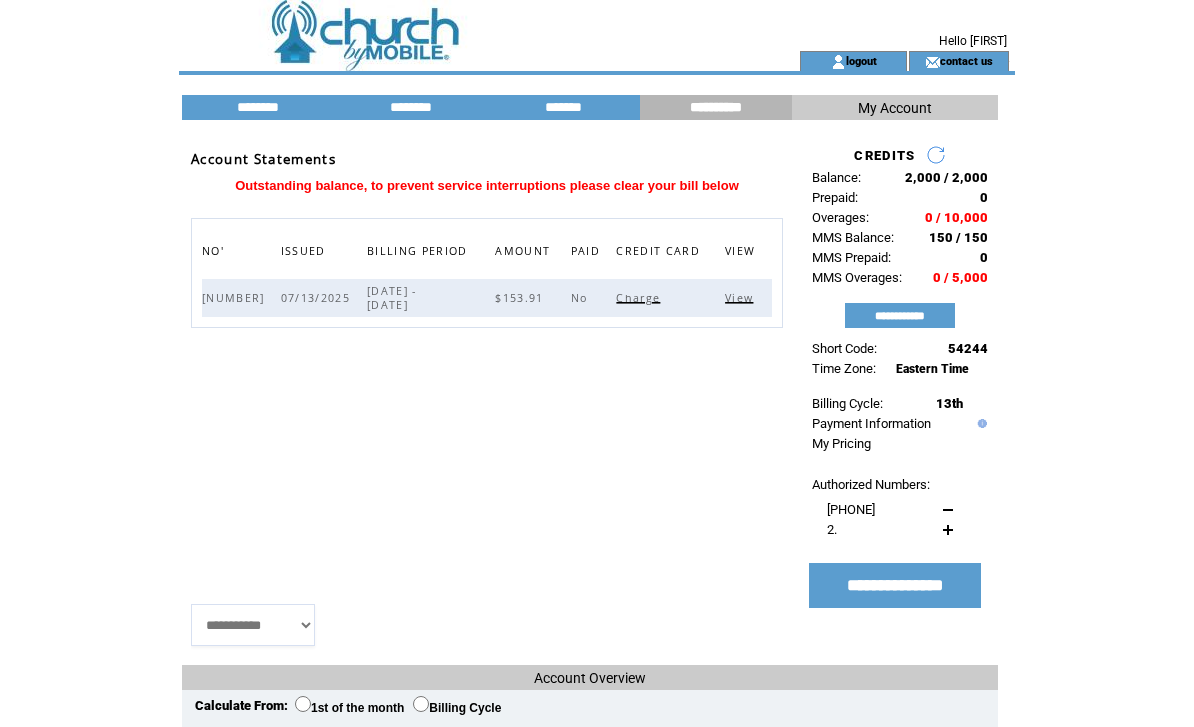 click on "Charge" at bounding box center (640, 298) 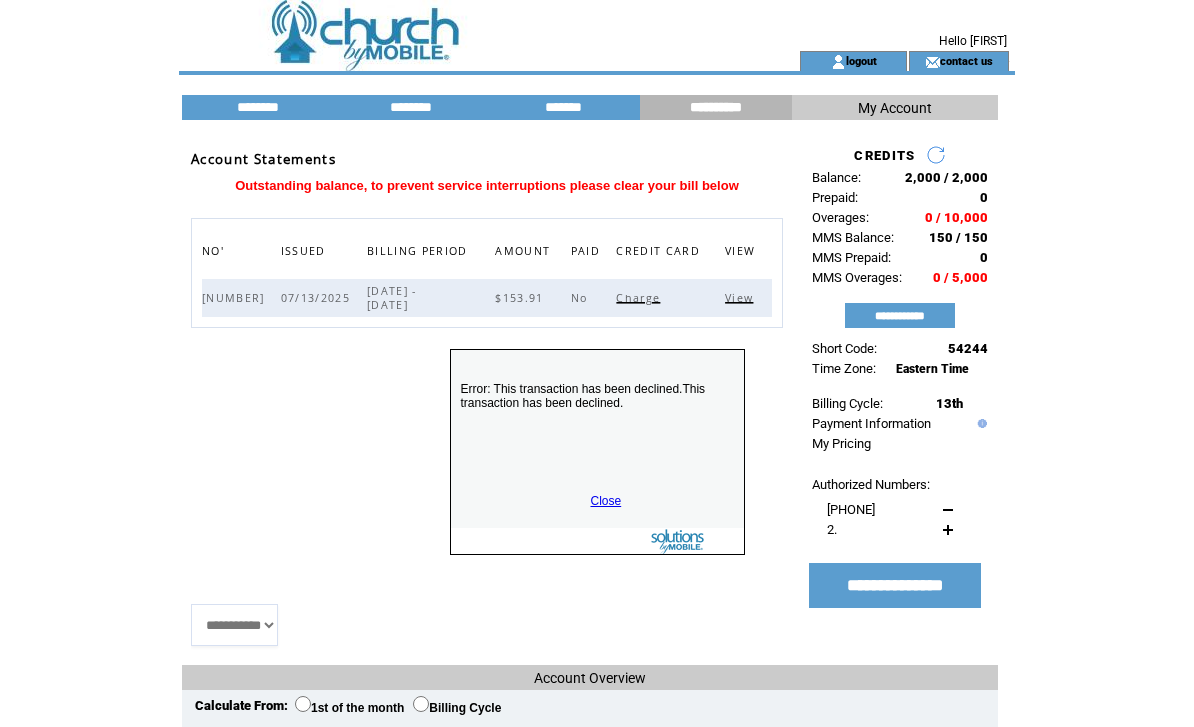 click on "Close" at bounding box center (606, 501) 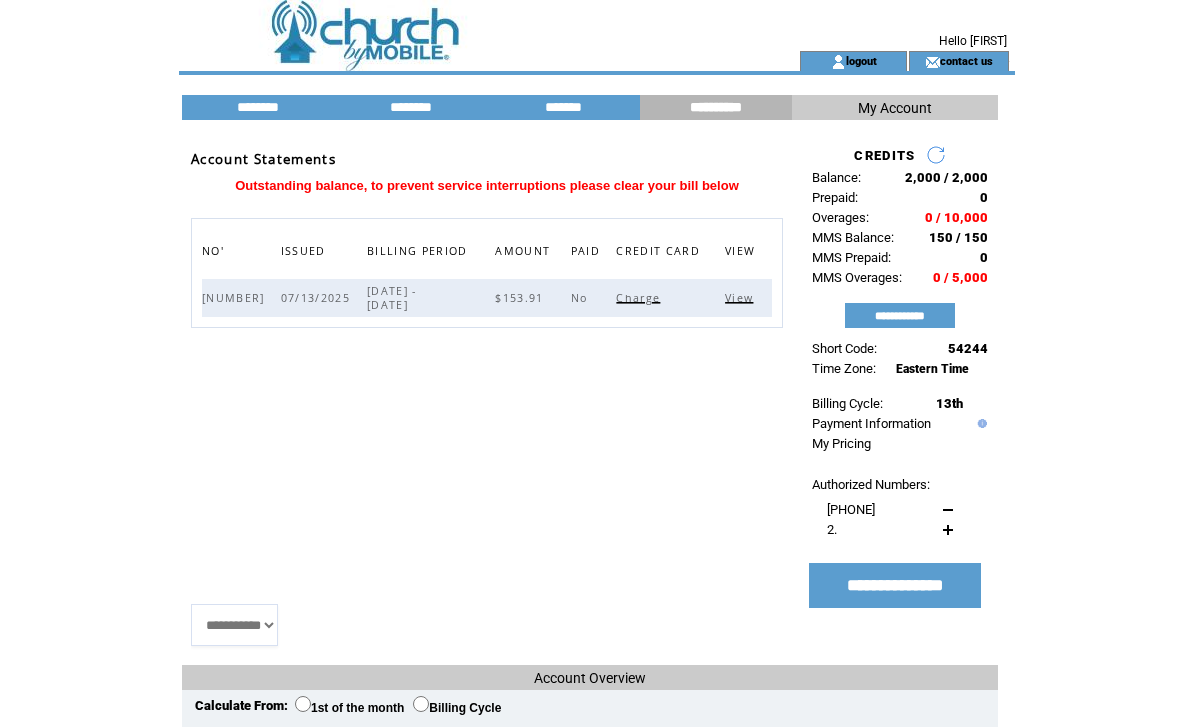 click on "Billing Cycle:" at bounding box center [847, 403] 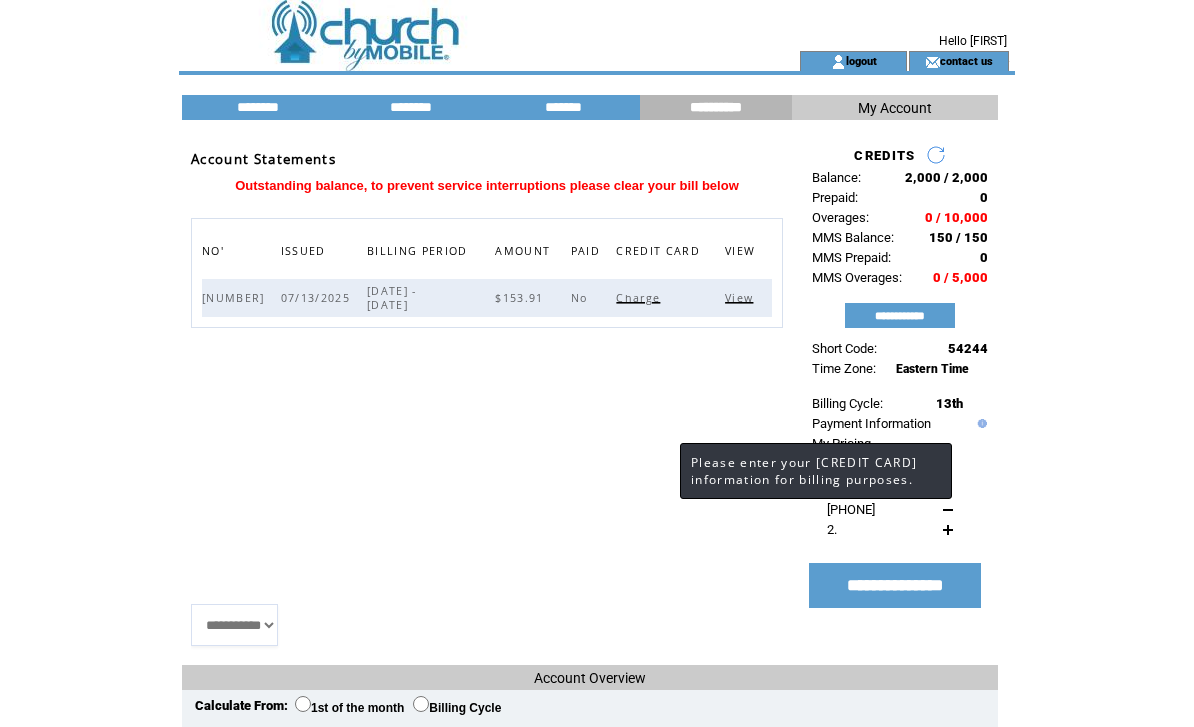 click at bounding box center [980, 423] 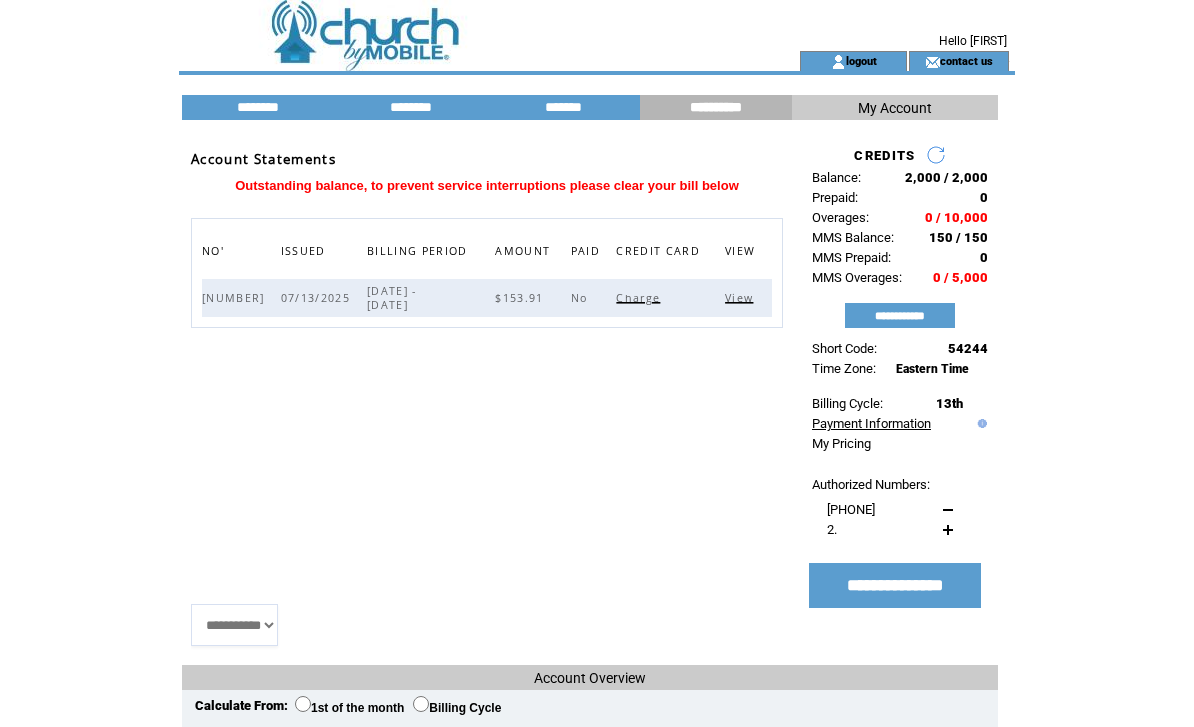 click on "Payment Information" at bounding box center (871, 423) 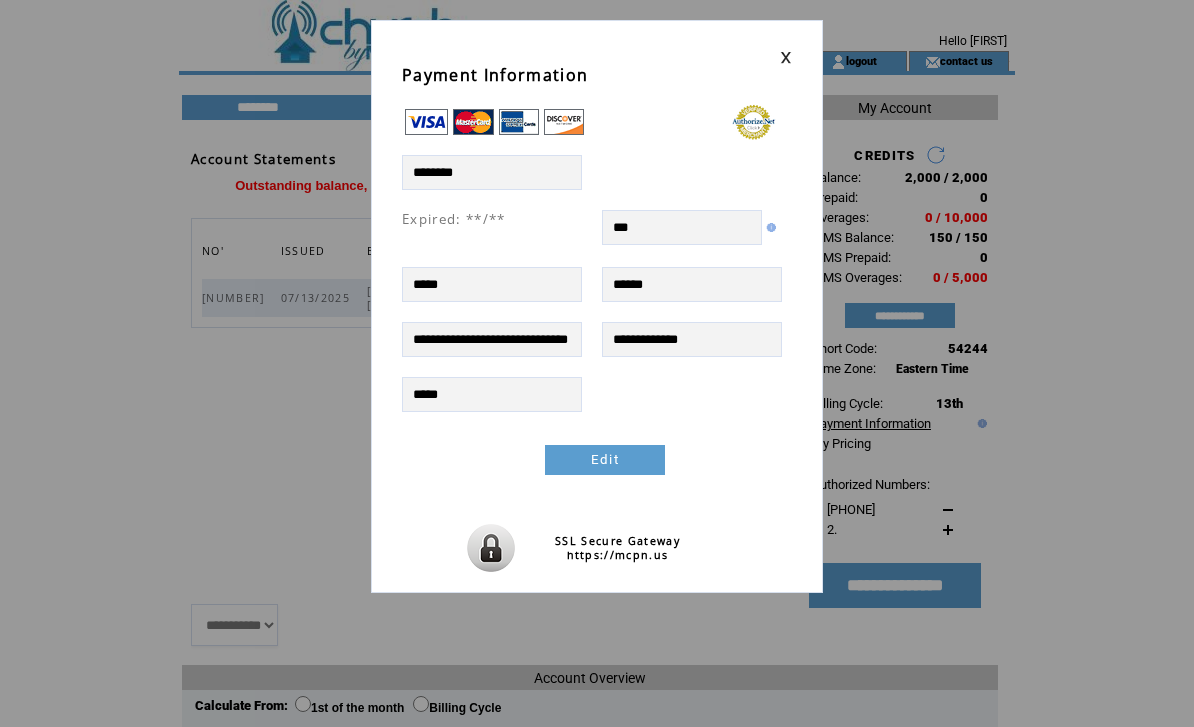 scroll, scrollTop: 0, scrollLeft: 0, axis: both 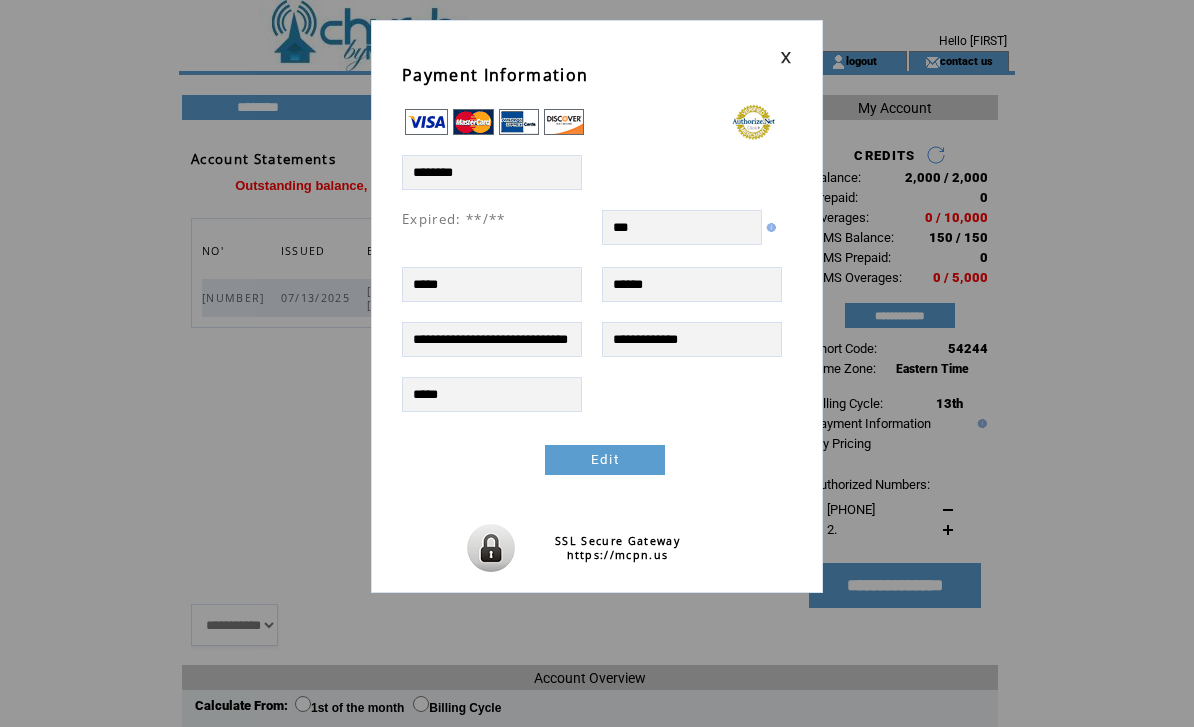 click on "********" at bounding box center (492, 172) 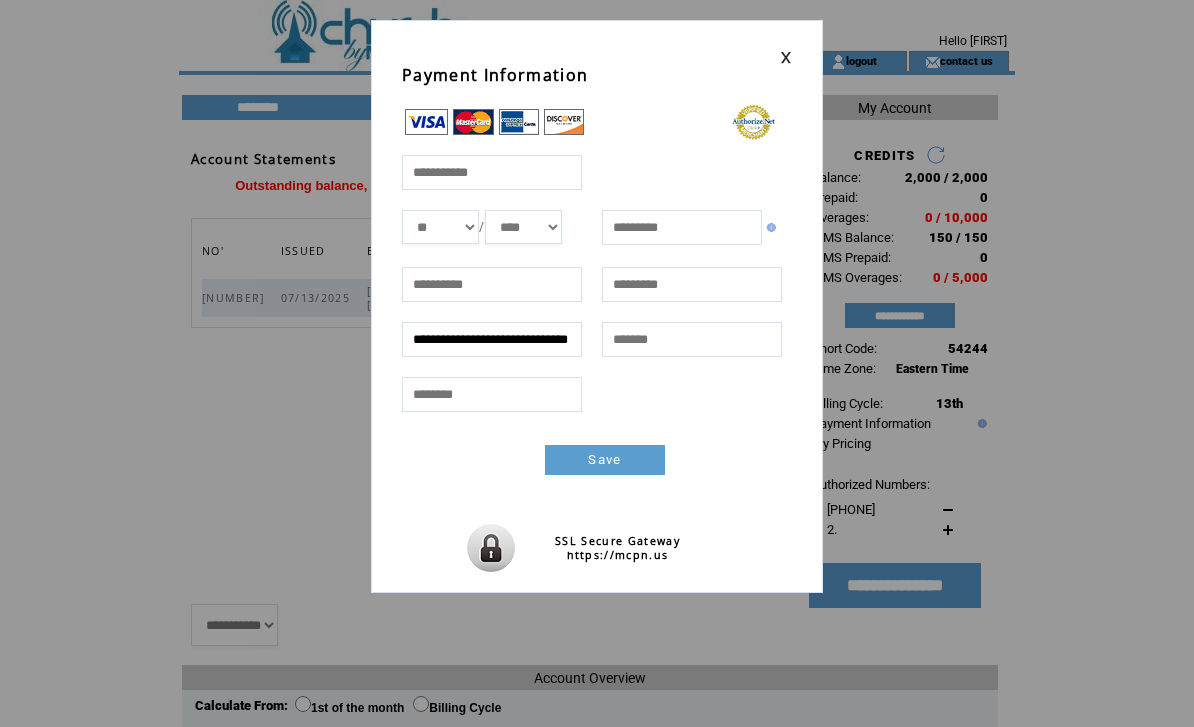 click at bounding box center [492, 172] 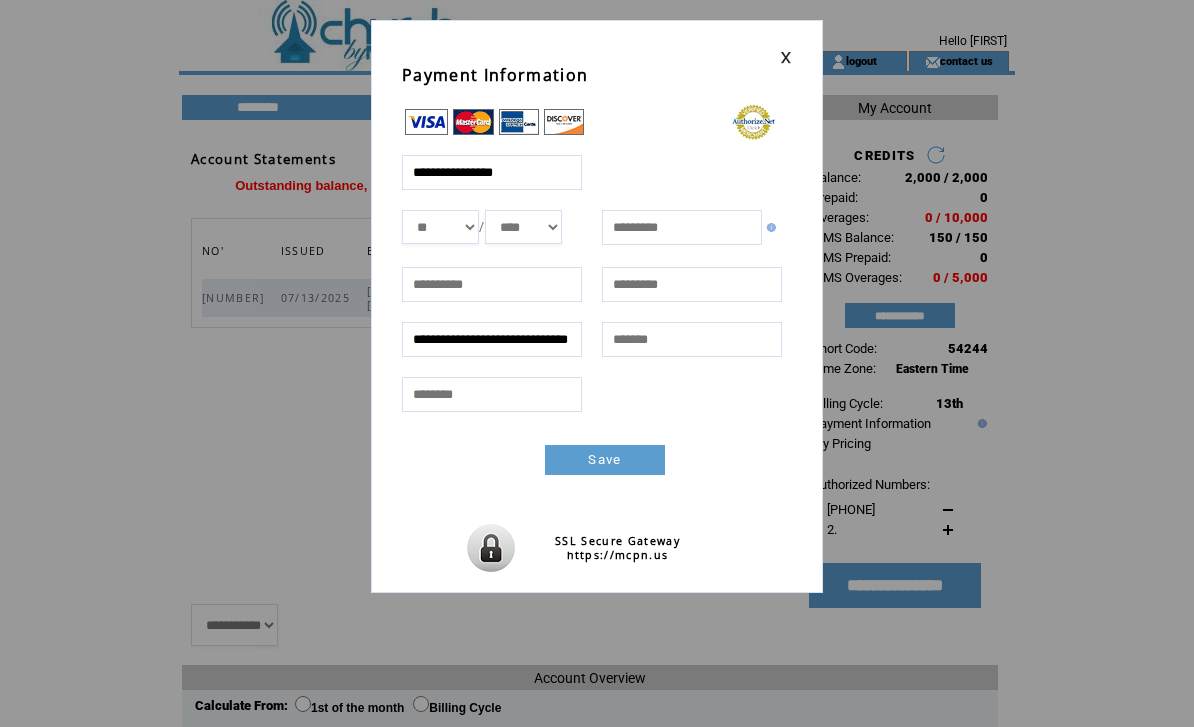 type on "**********" 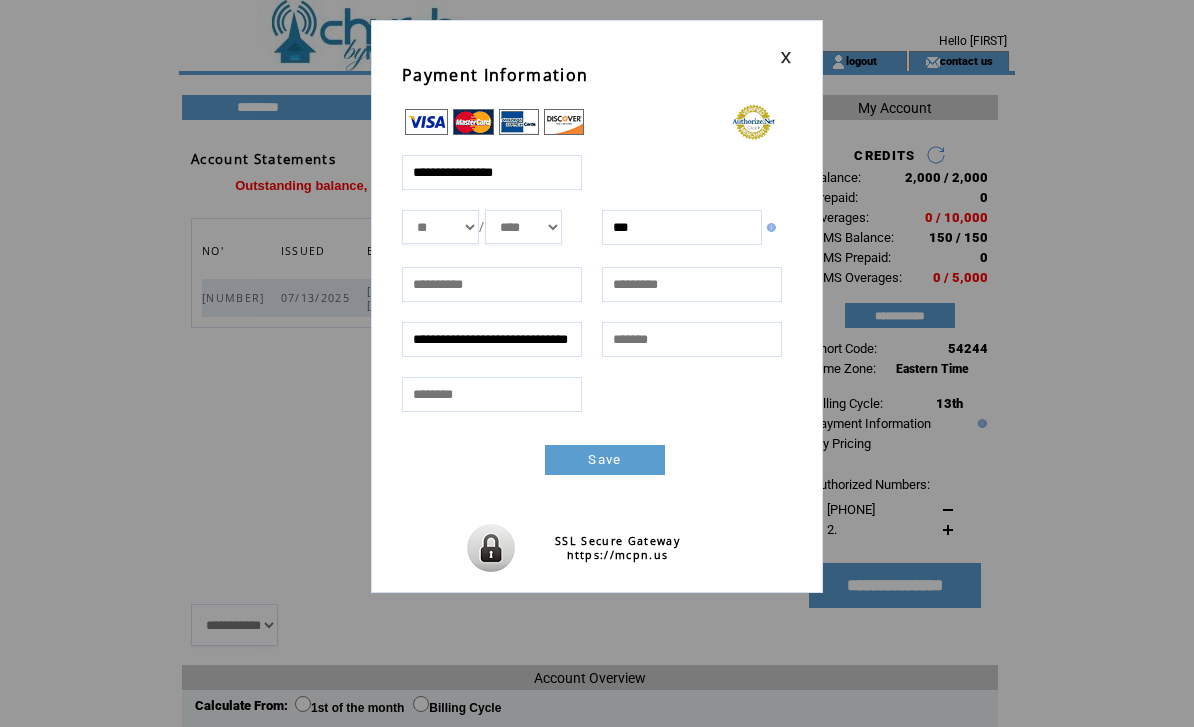 type on "***" 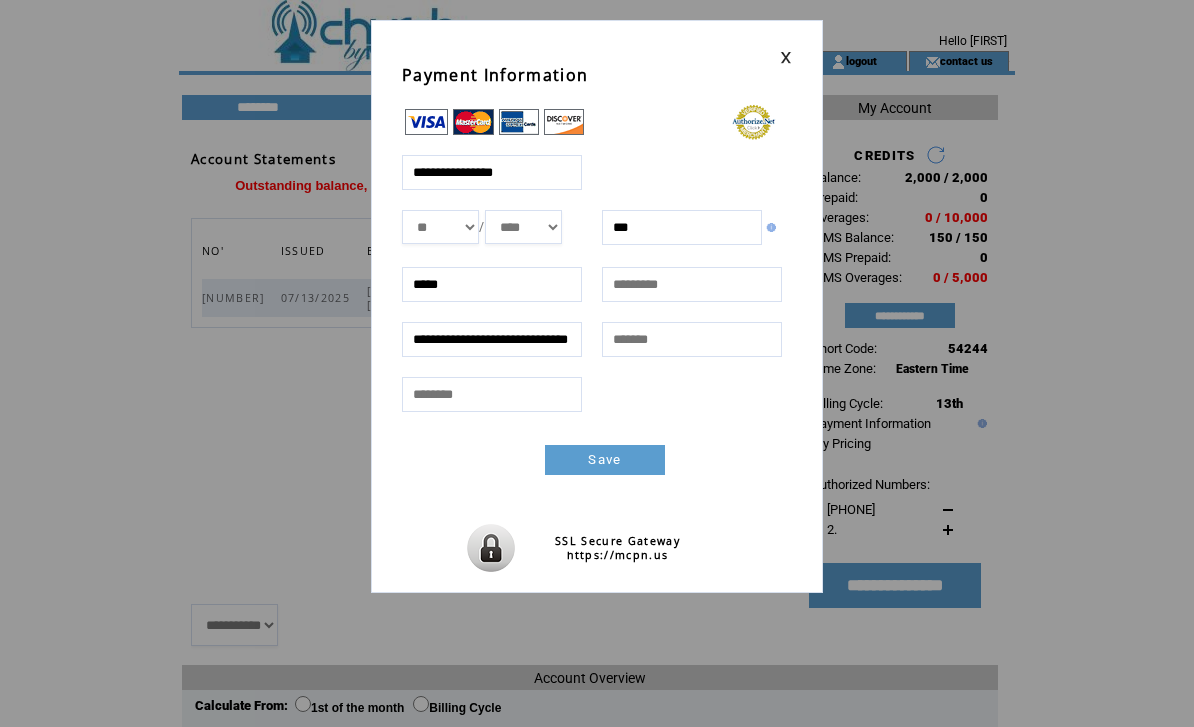 type on "*****" 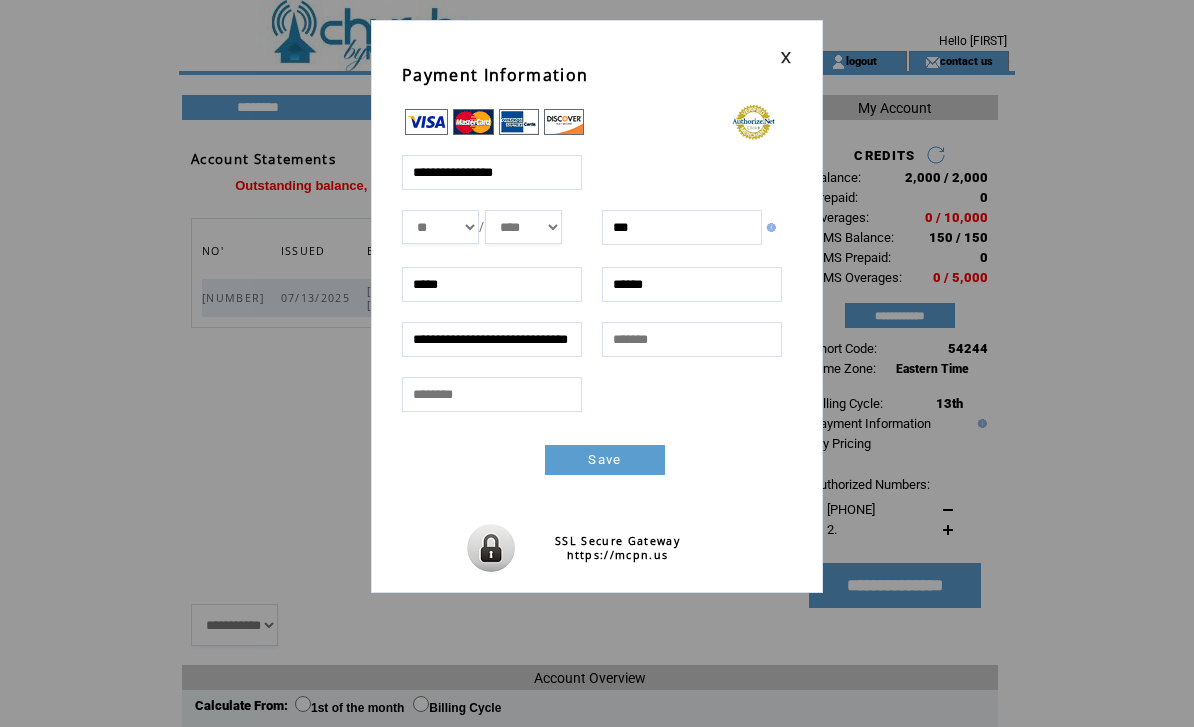 type on "******" 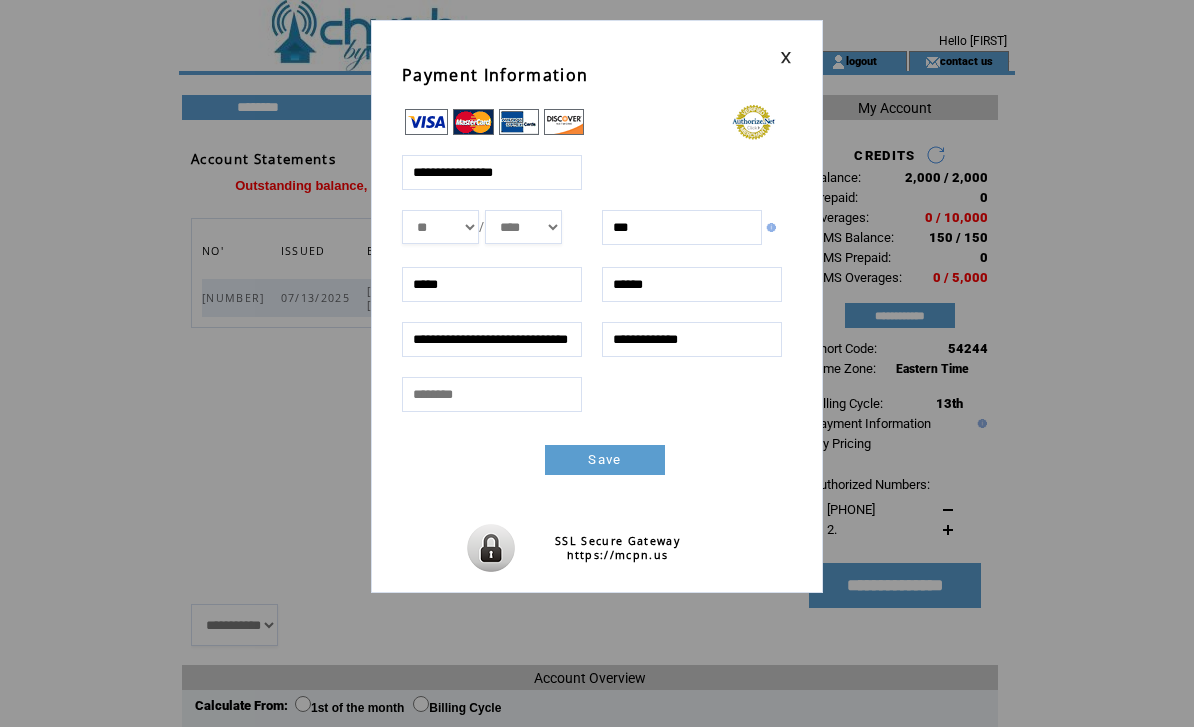 type on "**********" 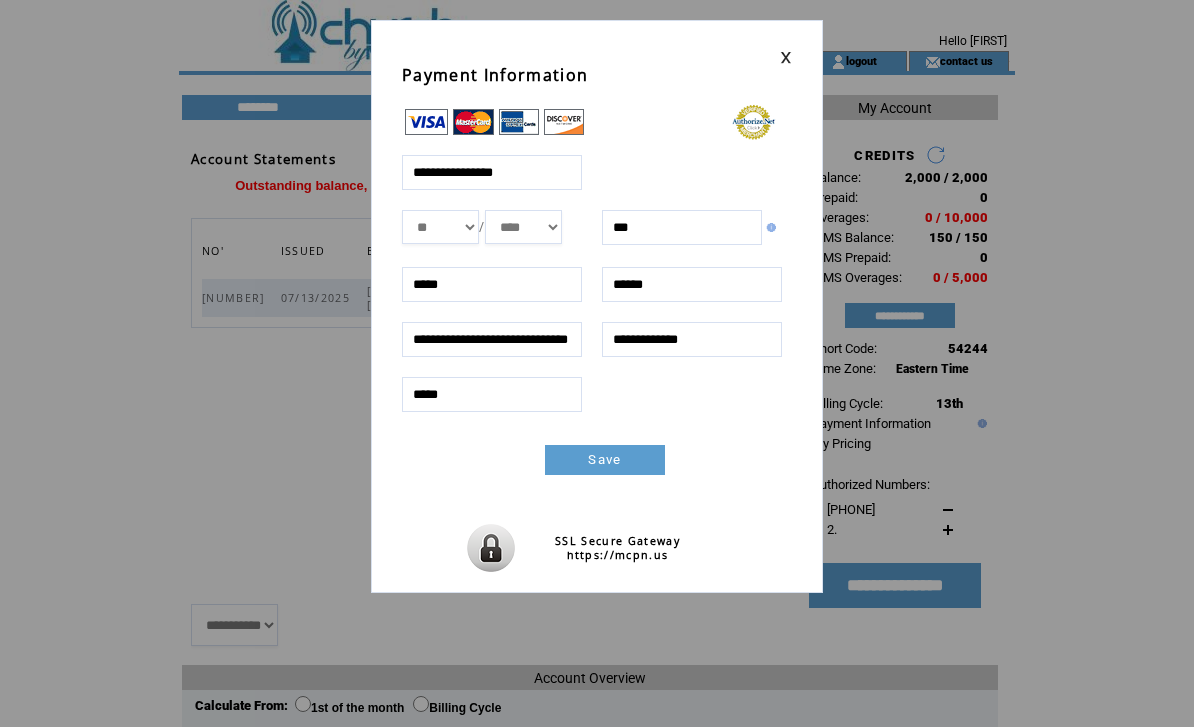 type on "*****" 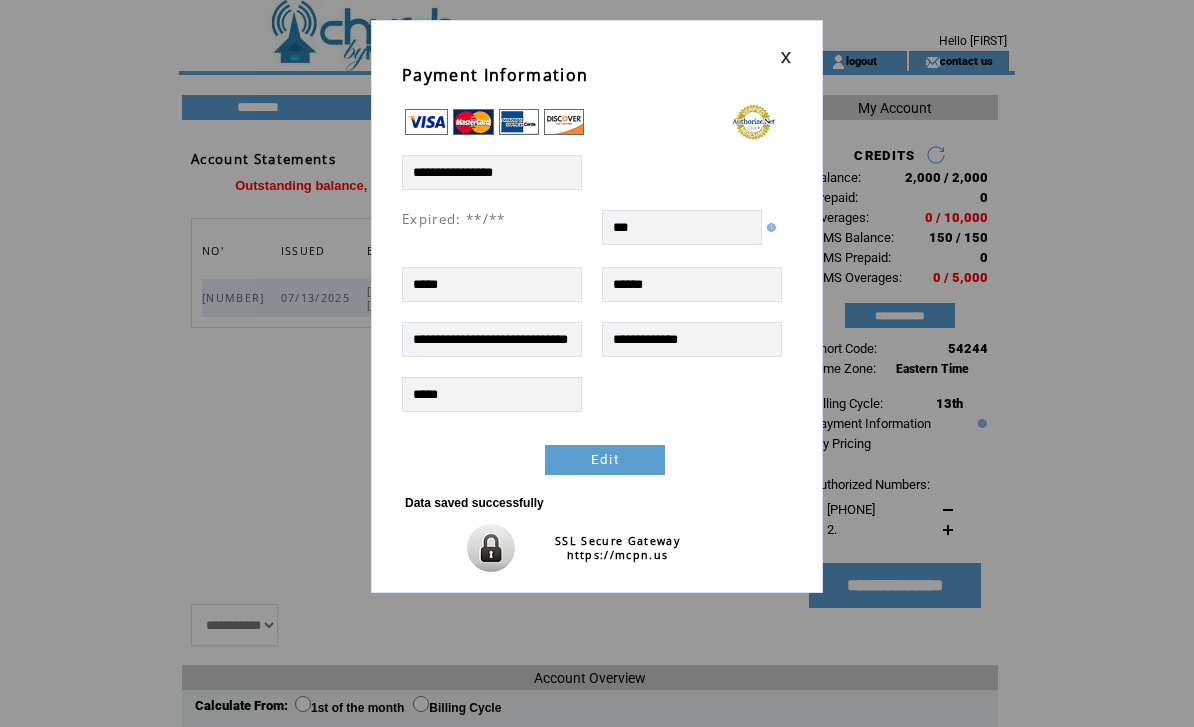 click at bounding box center (786, 57) 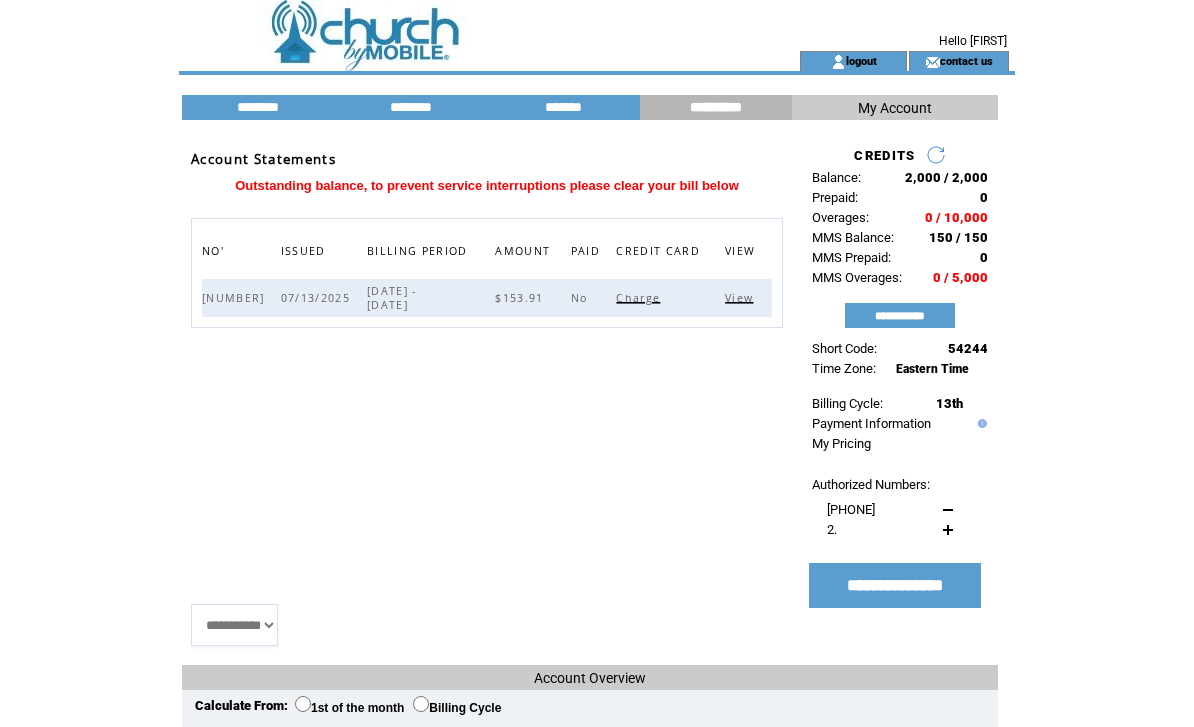 click on "Charge" at bounding box center [640, 298] 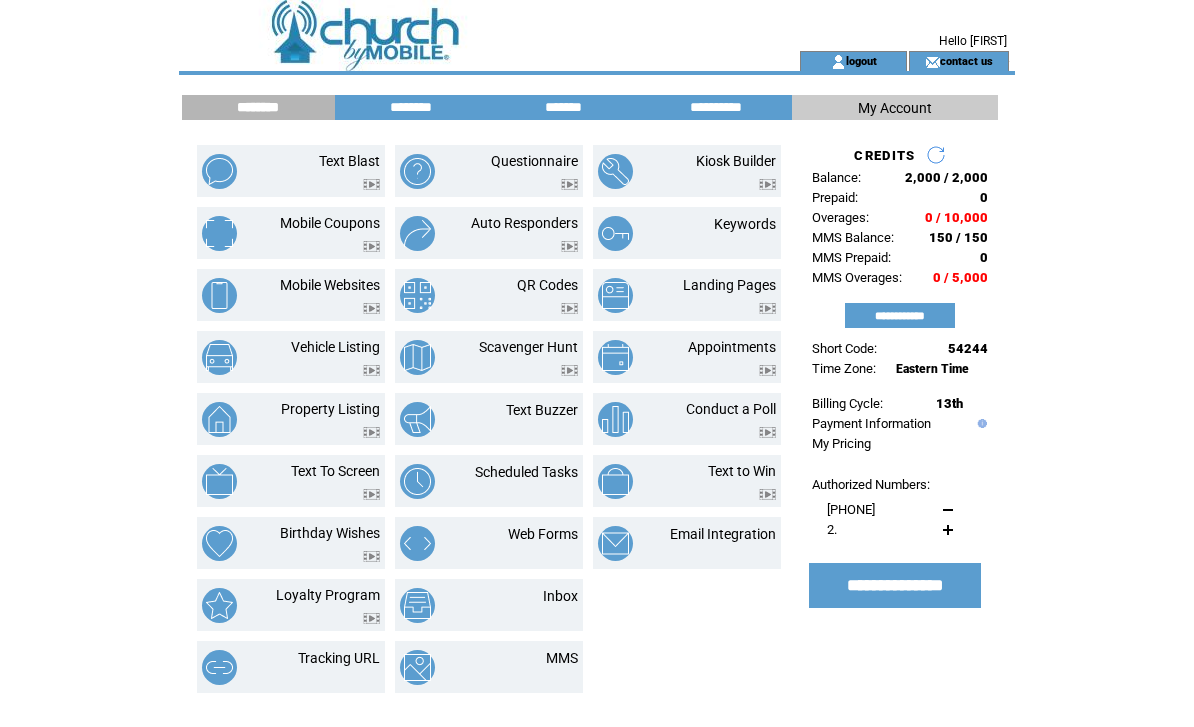 click on "Text Blast" at bounding box center (326, 171) 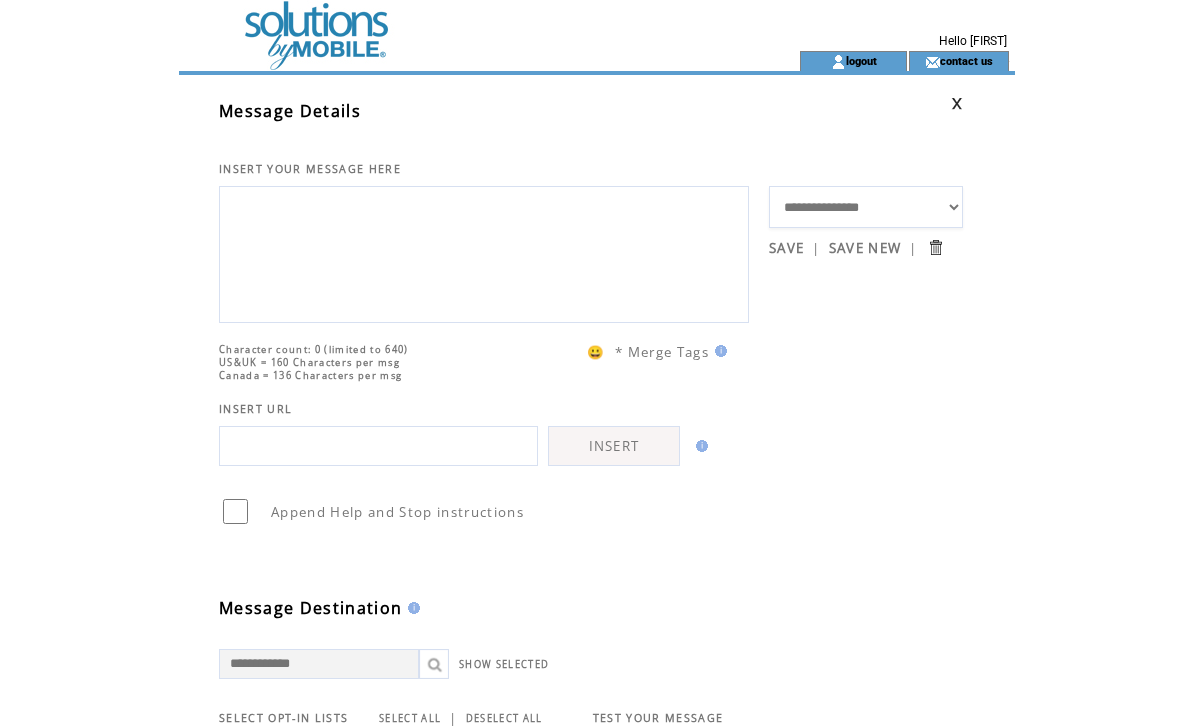 scroll, scrollTop: 0, scrollLeft: 0, axis: both 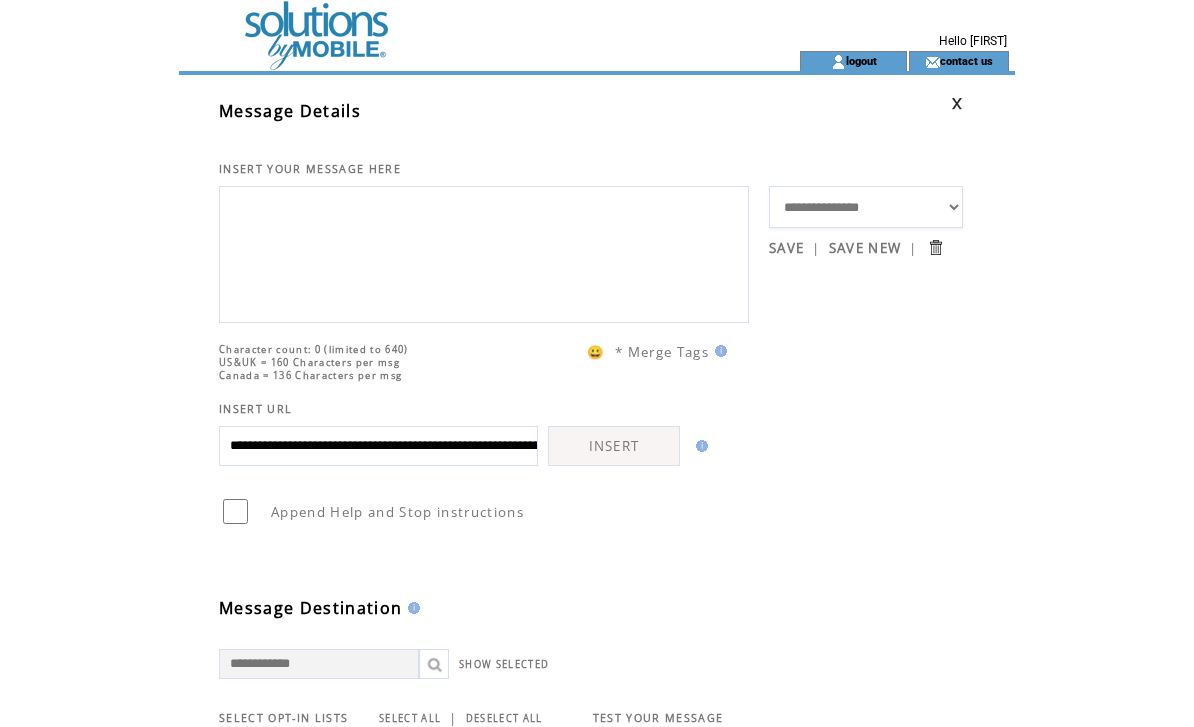 type on "**********" 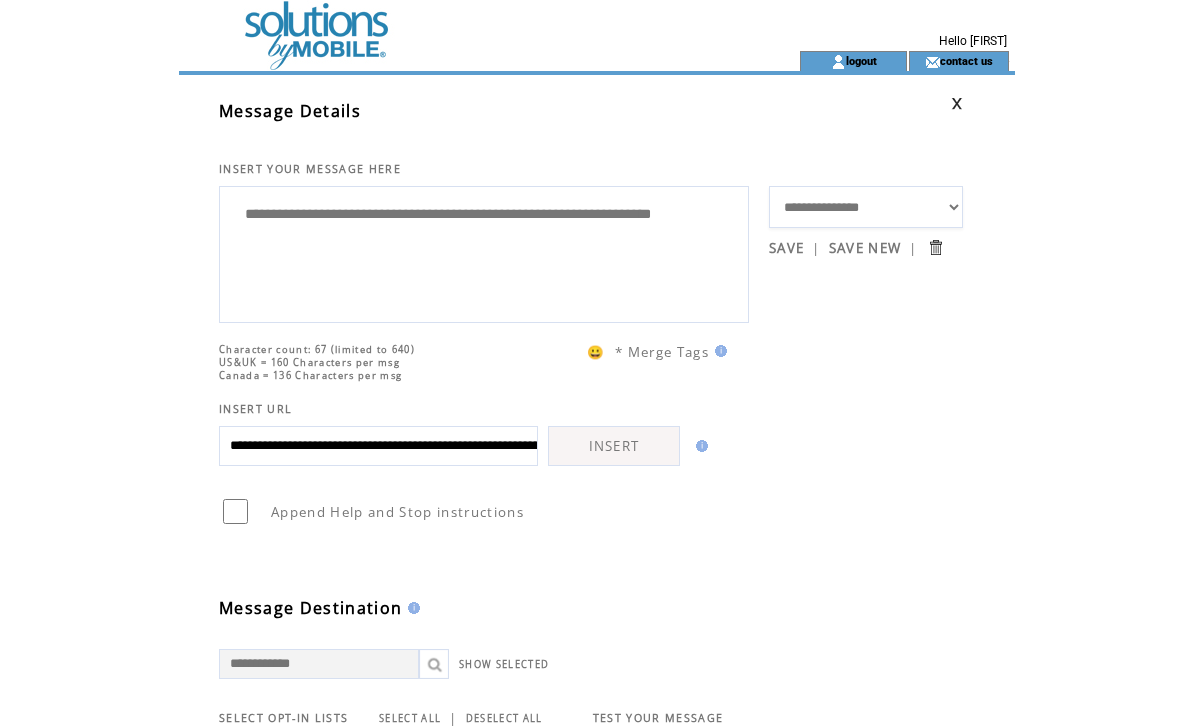 type on "**********" 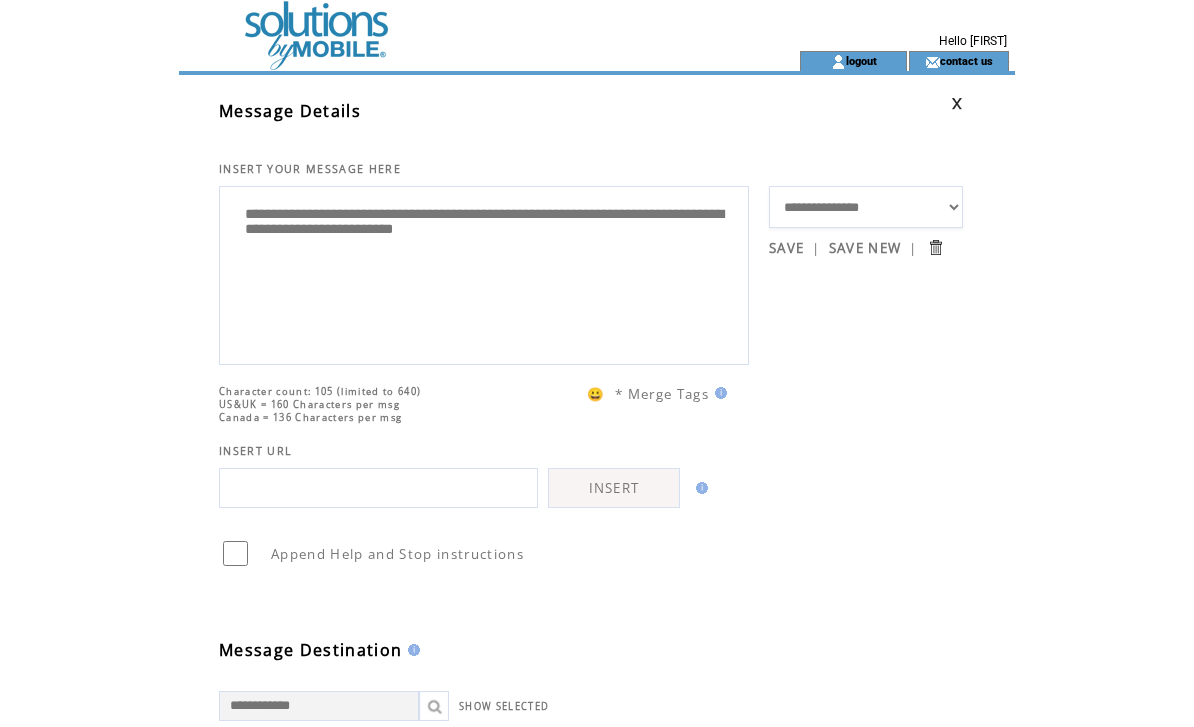 scroll, scrollTop: 0, scrollLeft: 0, axis: both 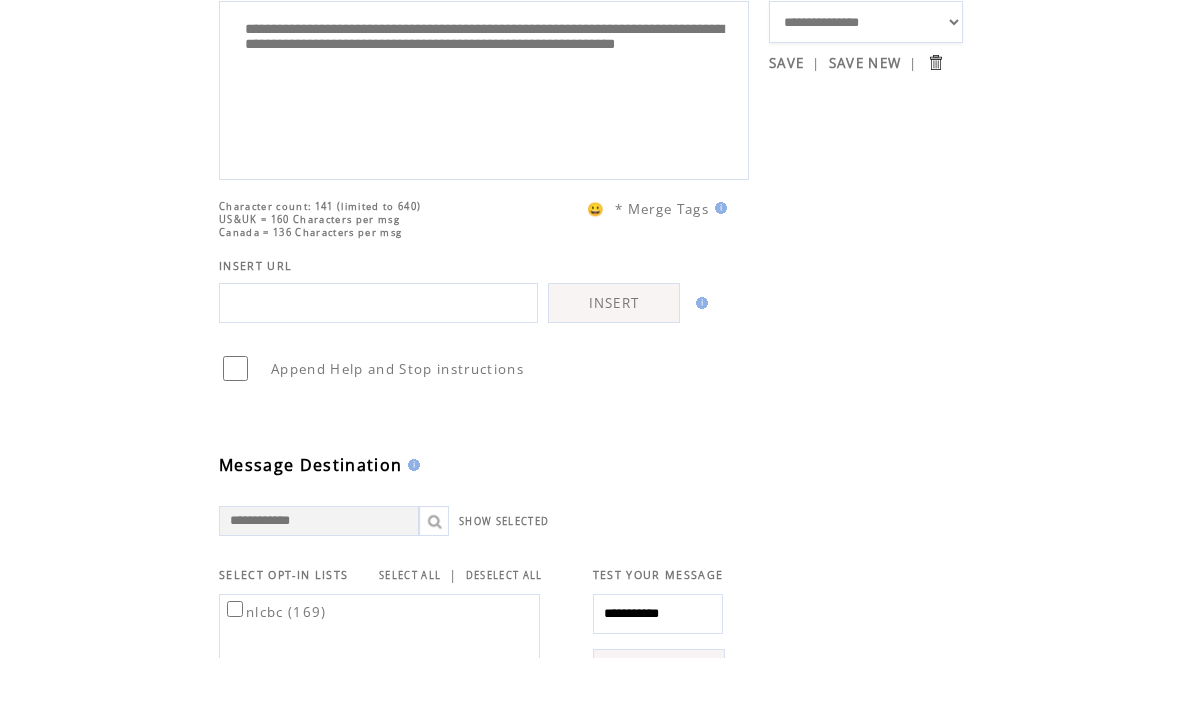 type on "**********" 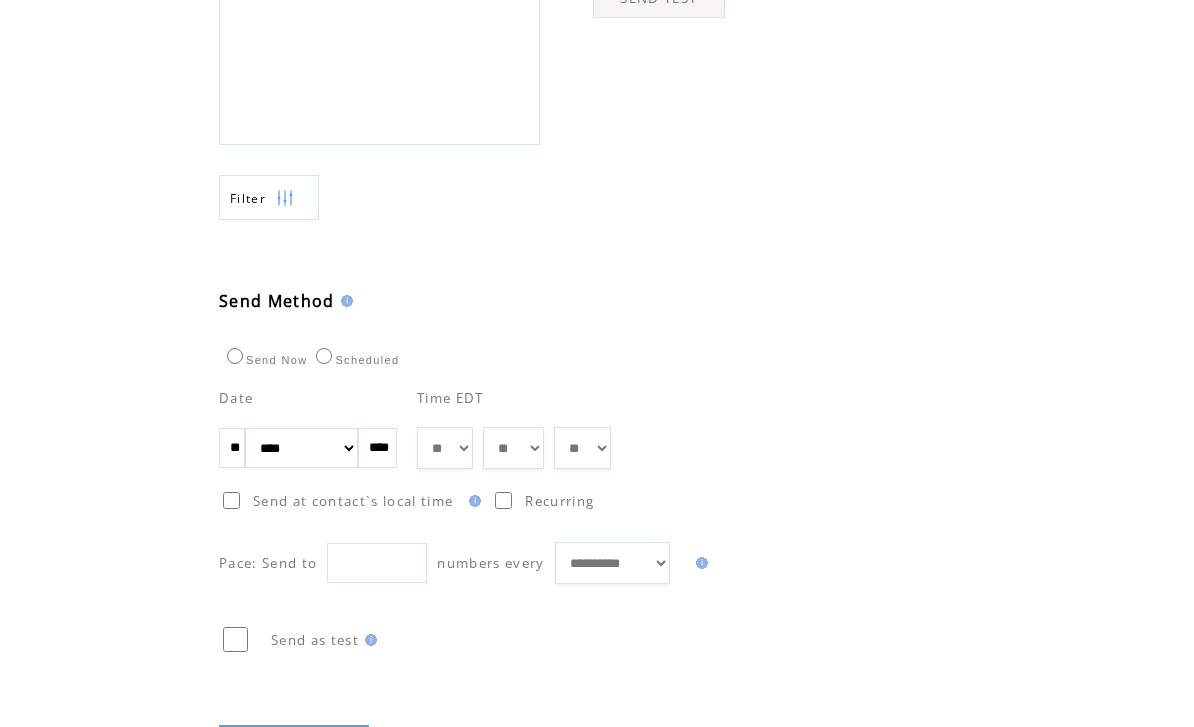 scroll, scrollTop: 908, scrollLeft: 0, axis: vertical 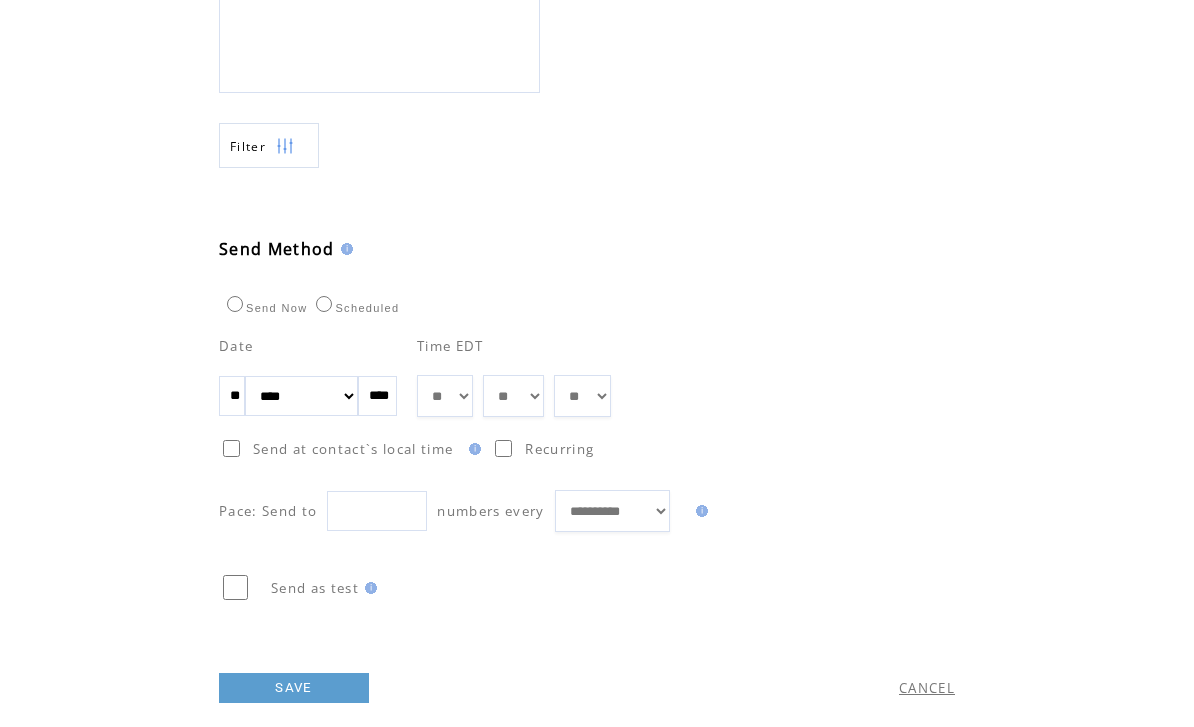 click on "** 	 ** 	 ** 	 ** 	 ** 	 ** 	 ** 	 ** 	 ** 	 ** 	 ** 	 ** 	 **" at bounding box center (445, 396) 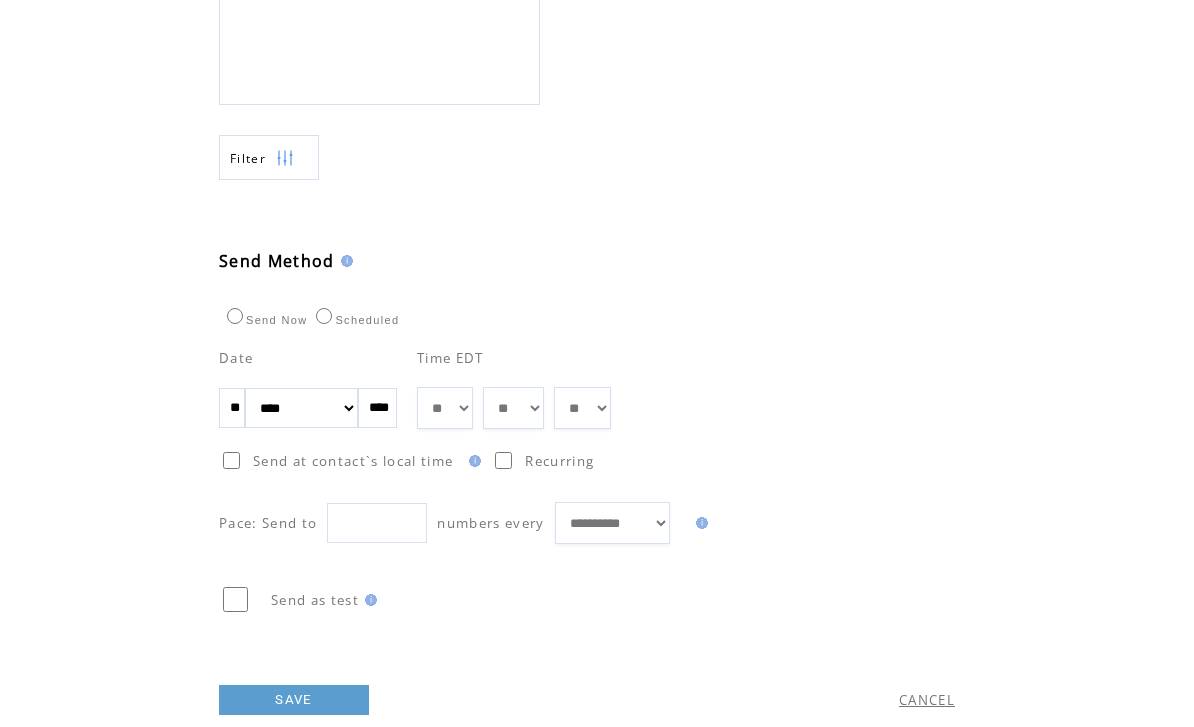 scroll, scrollTop: 908, scrollLeft: 0, axis: vertical 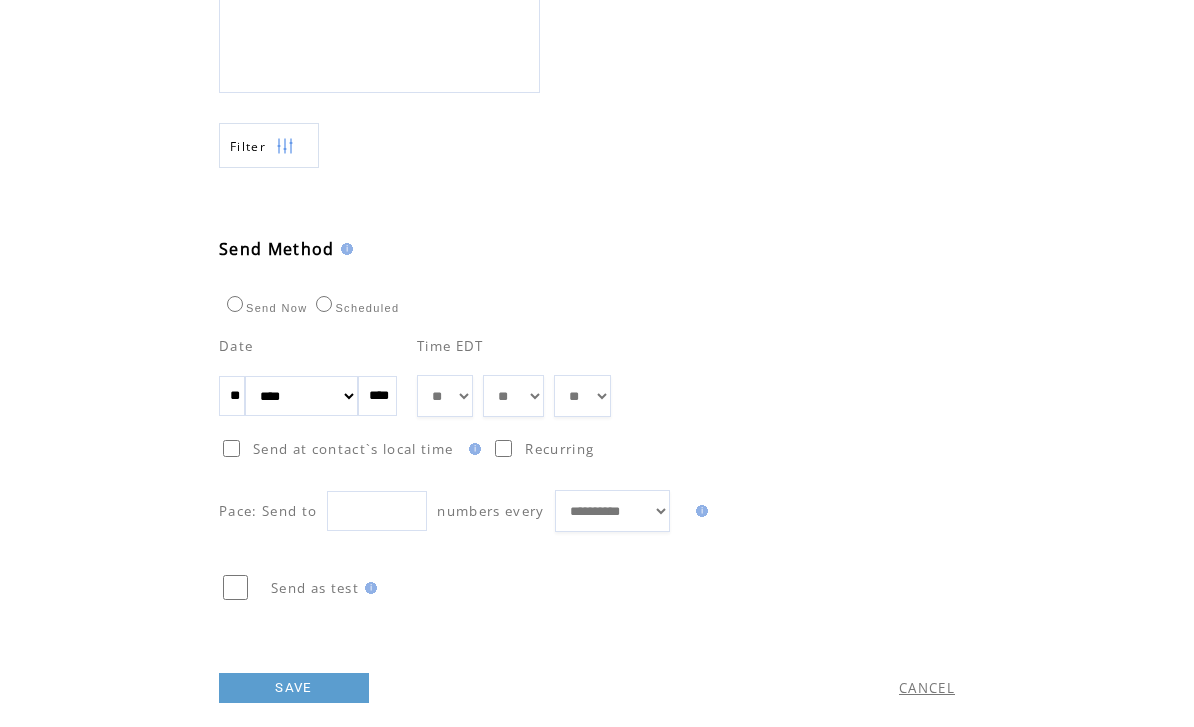 click on "SAVE" at bounding box center [294, 688] 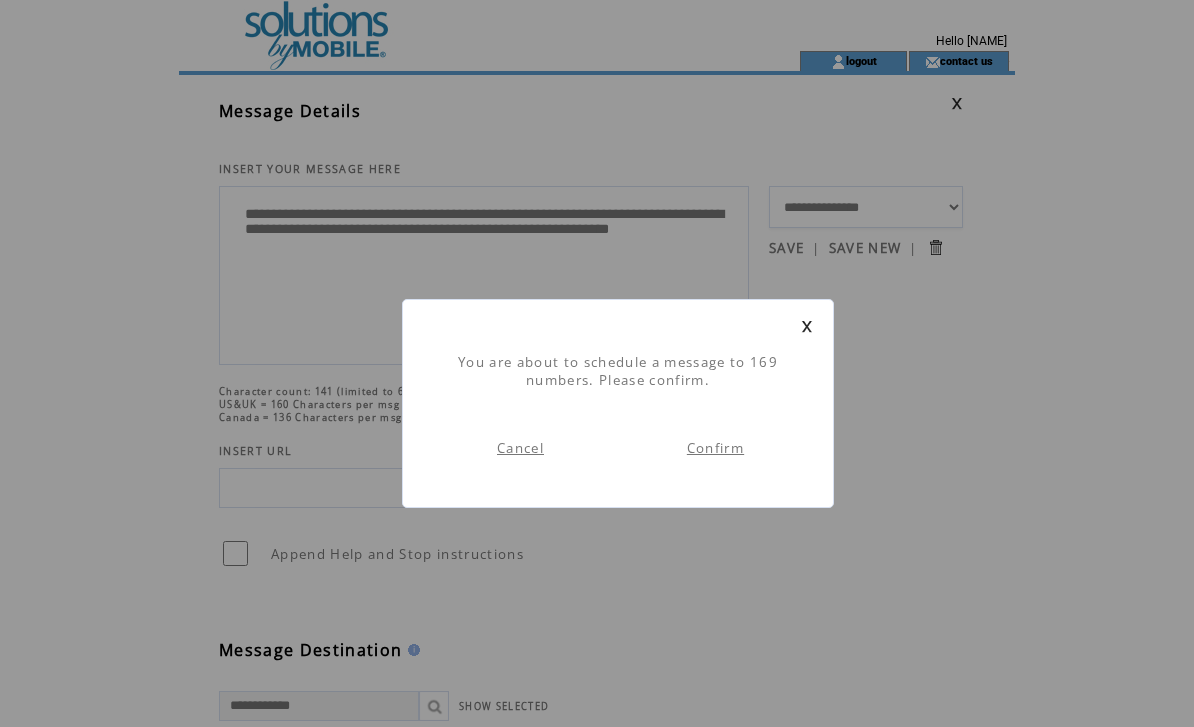 scroll, scrollTop: 1, scrollLeft: 0, axis: vertical 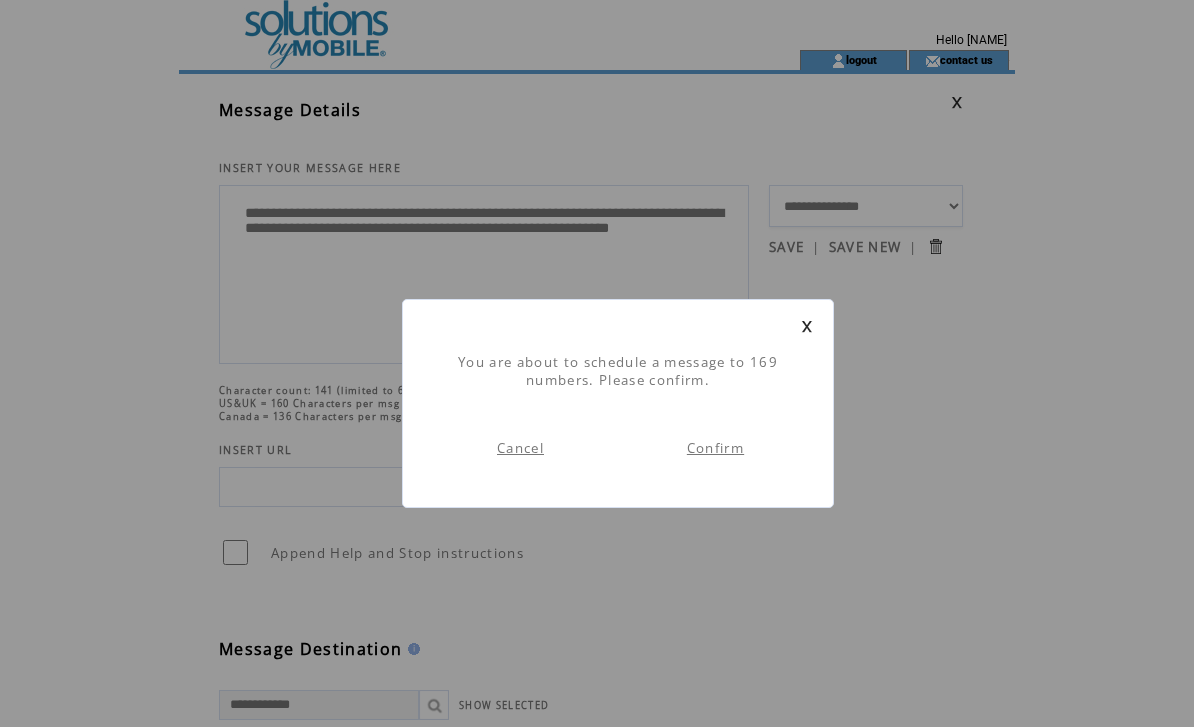 click on "Confirm" at bounding box center [715, 448] 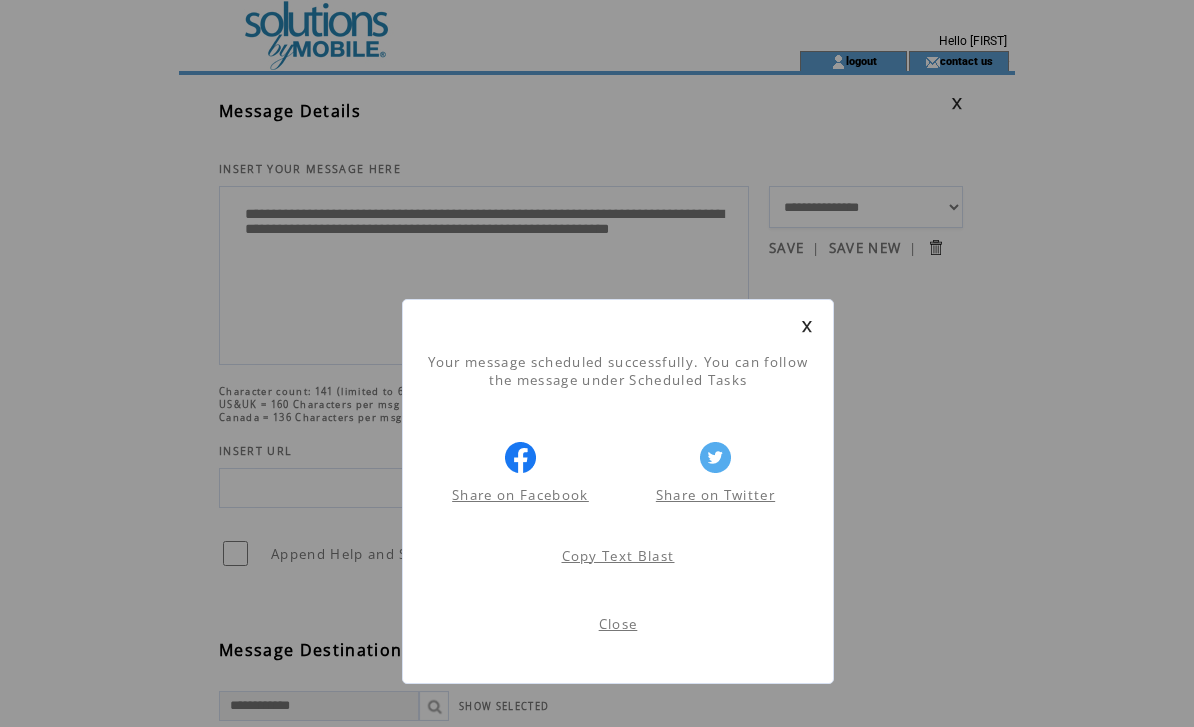 scroll, scrollTop: 1, scrollLeft: 0, axis: vertical 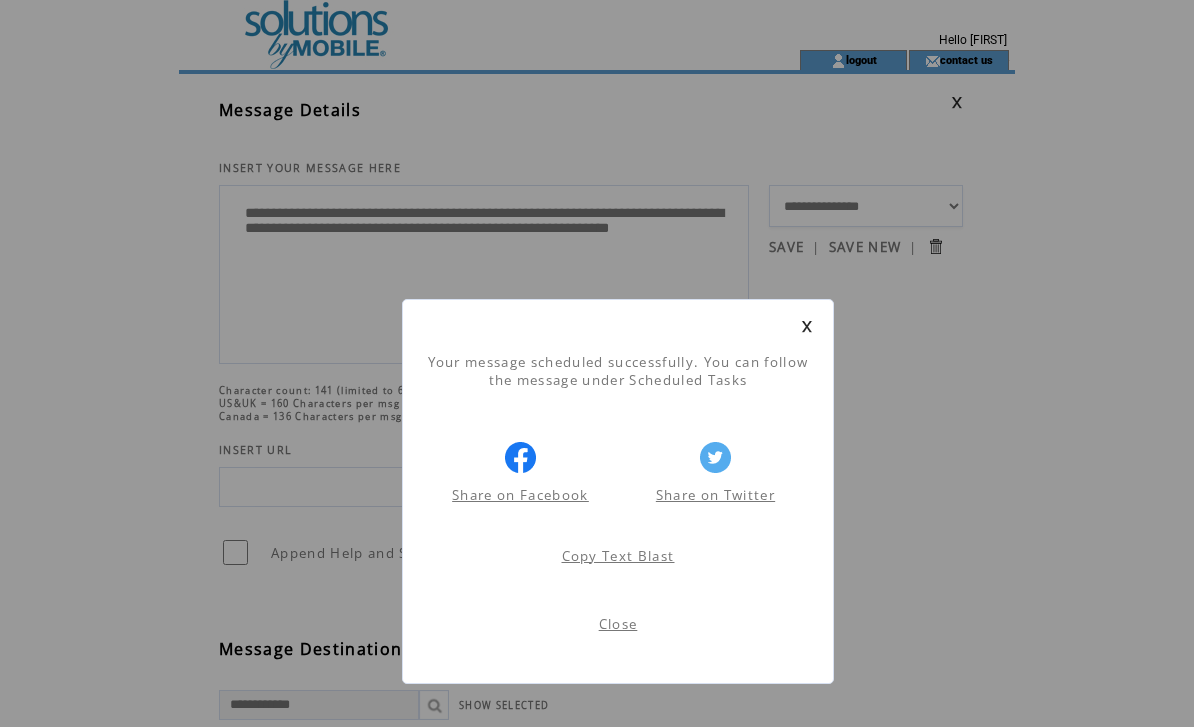 click on "Close" at bounding box center (618, 624) 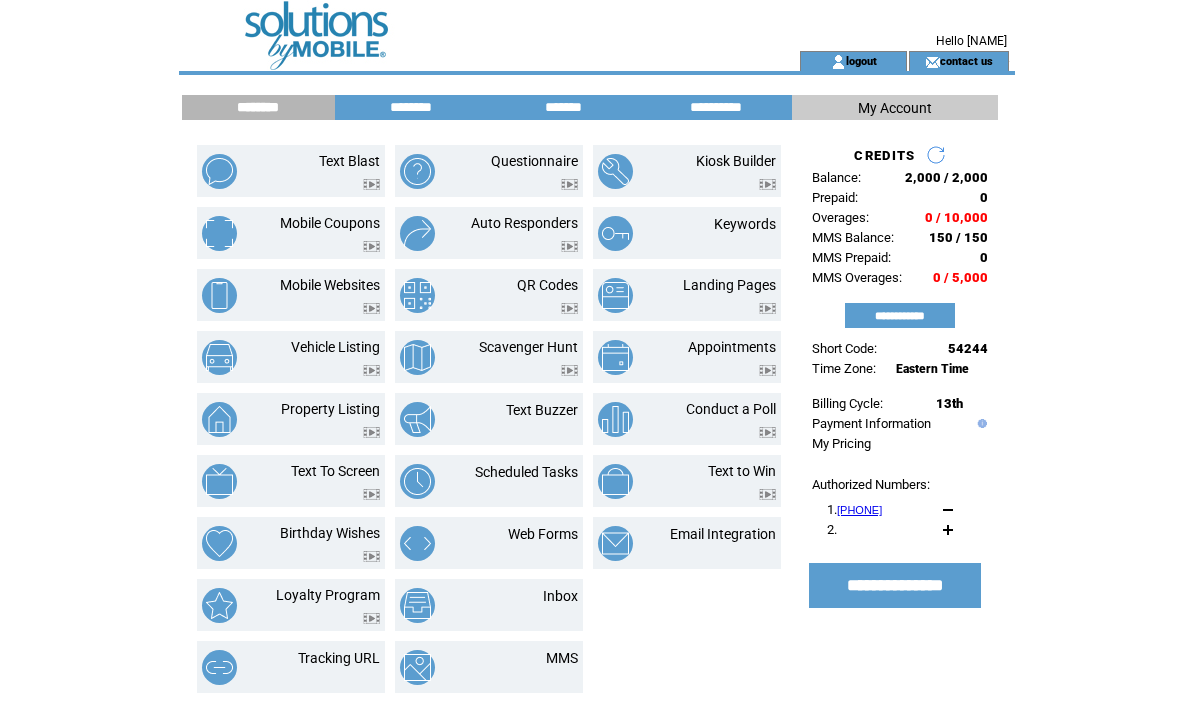 scroll, scrollTop: 0, scrollLeft: 0, axis: both 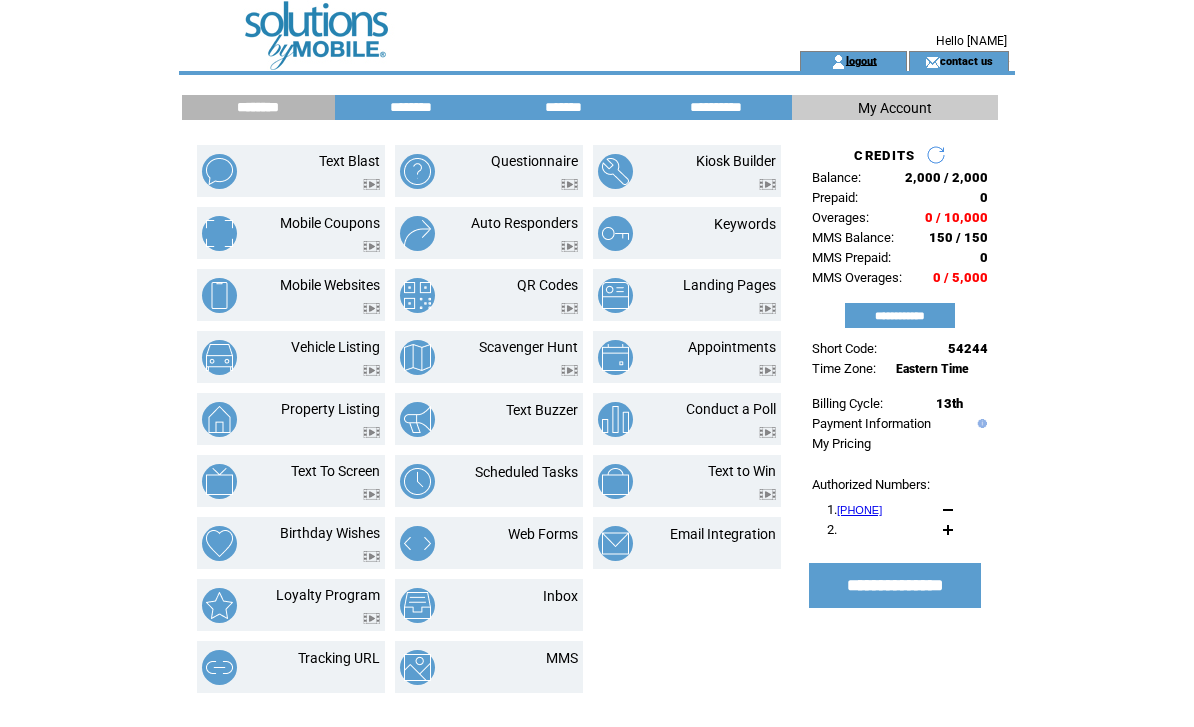click on "logout" at bounding box center [861, 60] 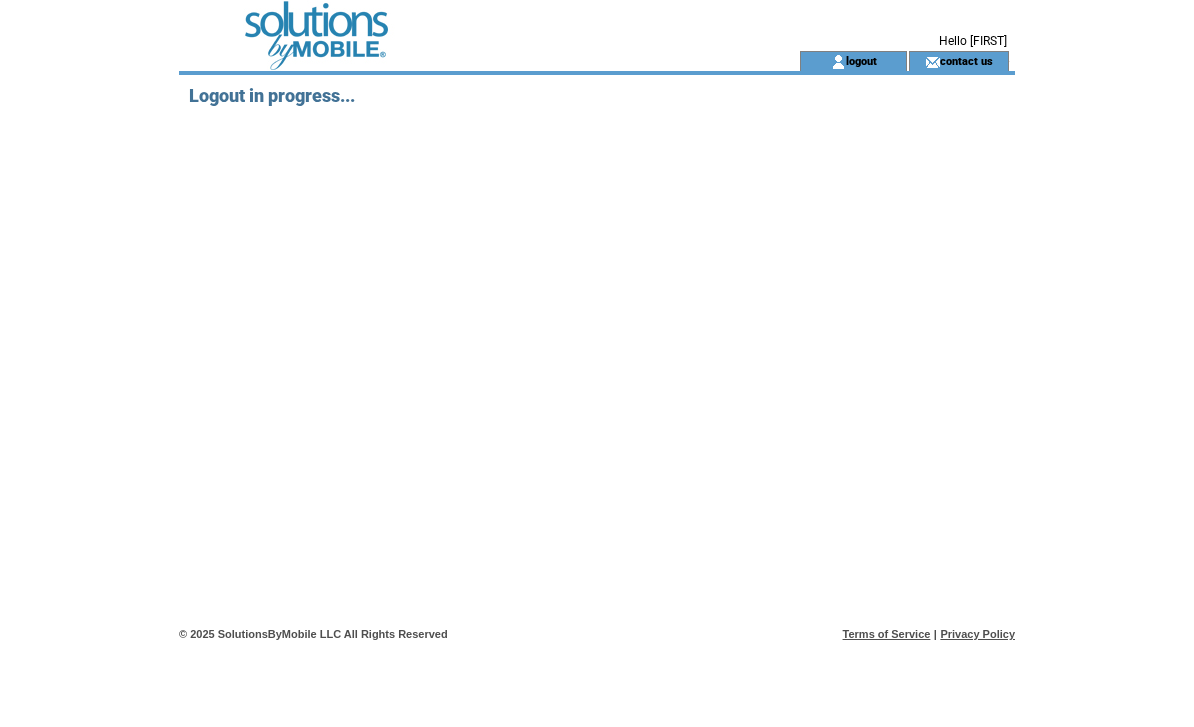 scroll, scrollTop: 0, scrollLeft: 0, axis: both 